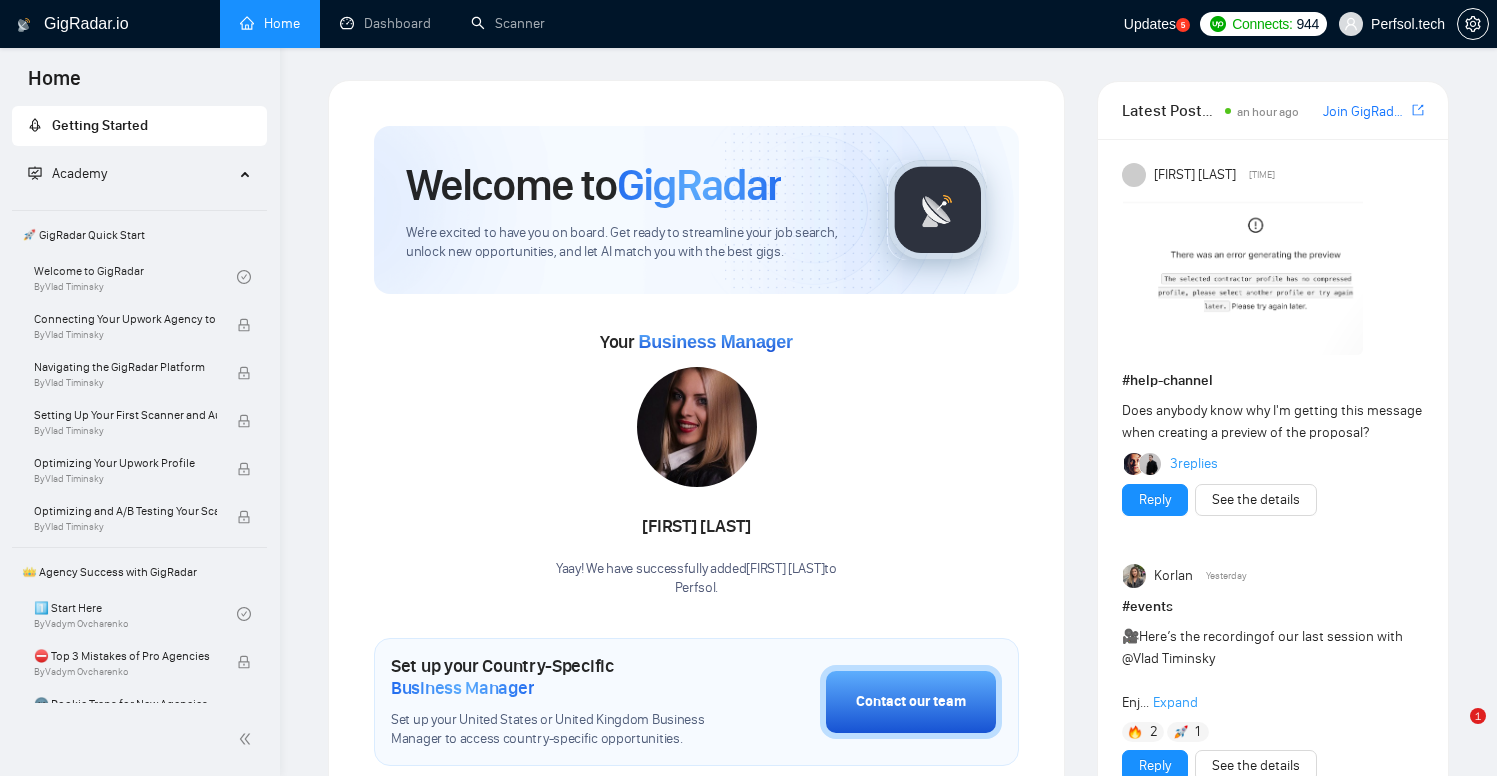 scroll, scrollTop: 0, scrollLeft: 0, axis: both 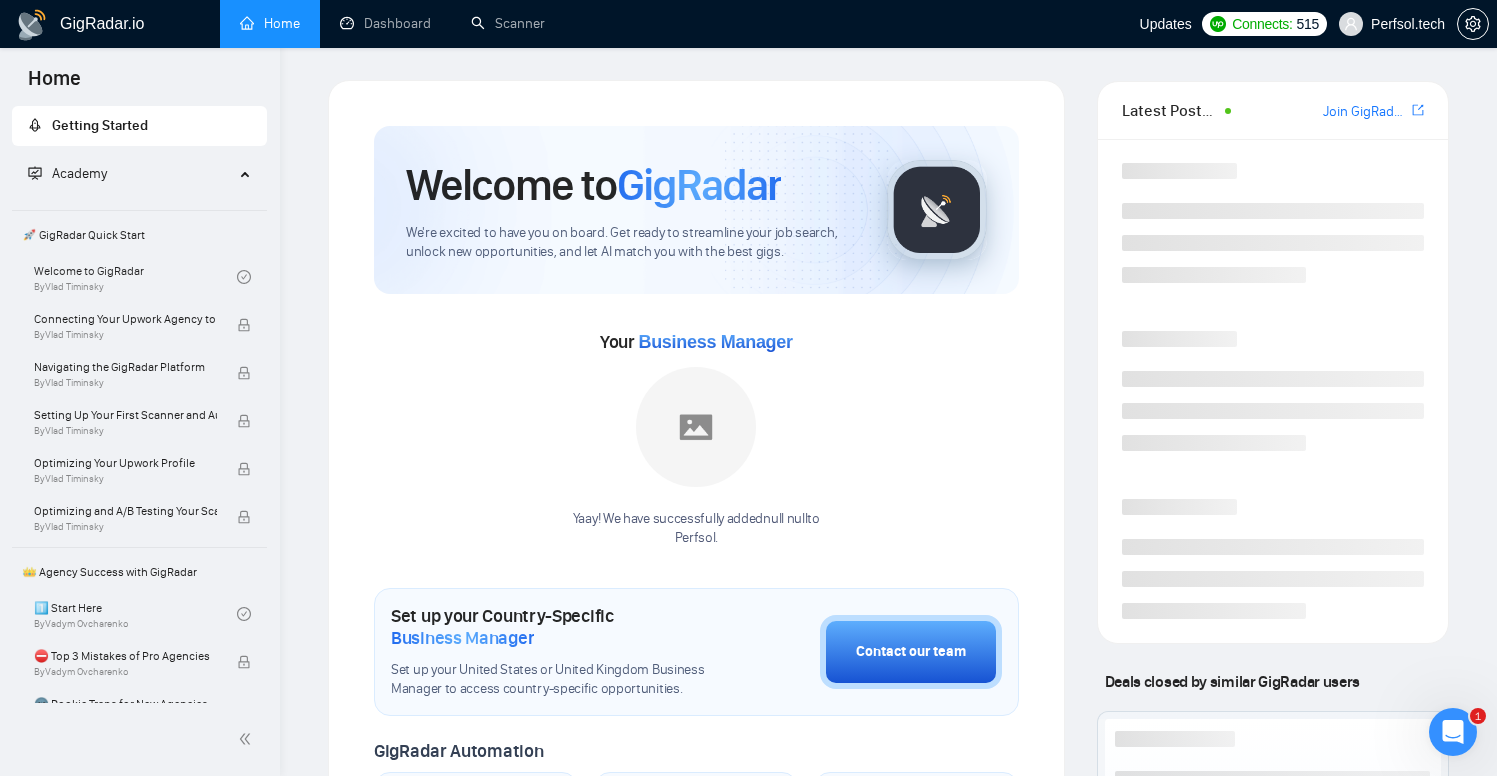 click on "GigRadar.io" at bounding box center (102, 24) 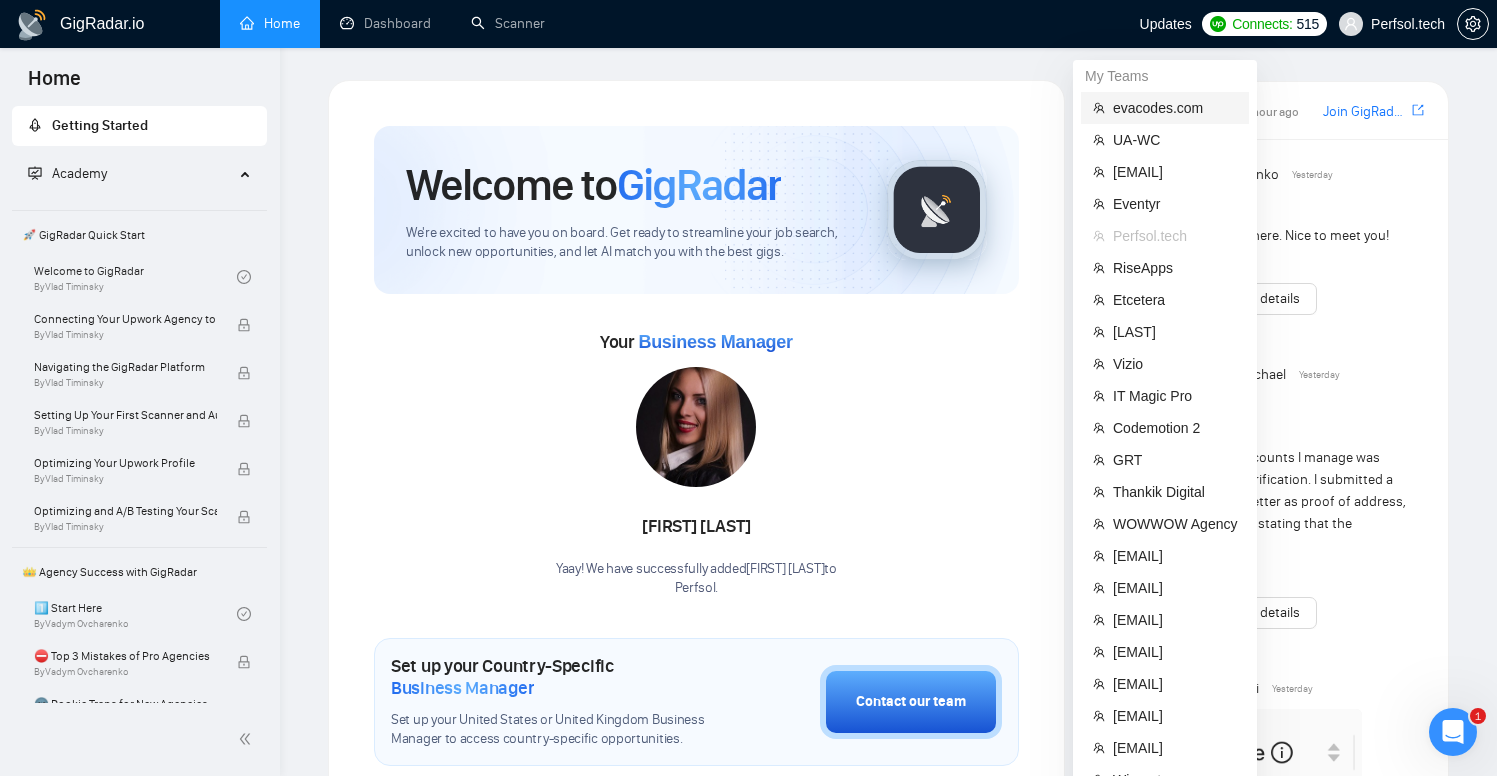 click on "evacodes.com" at bounding box center (1175, 108) 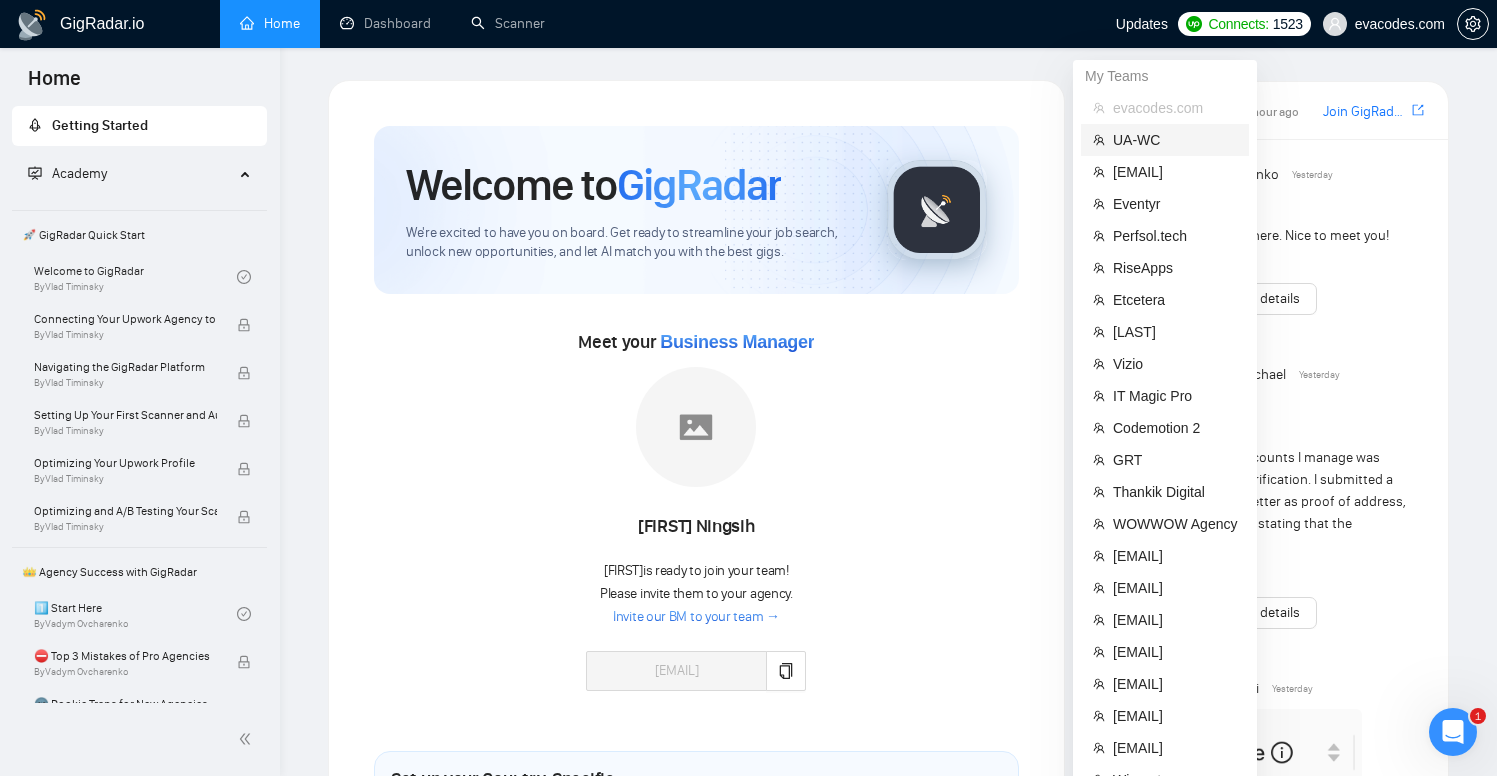 click on "UA-WC" at bounding box center [1175, 140] 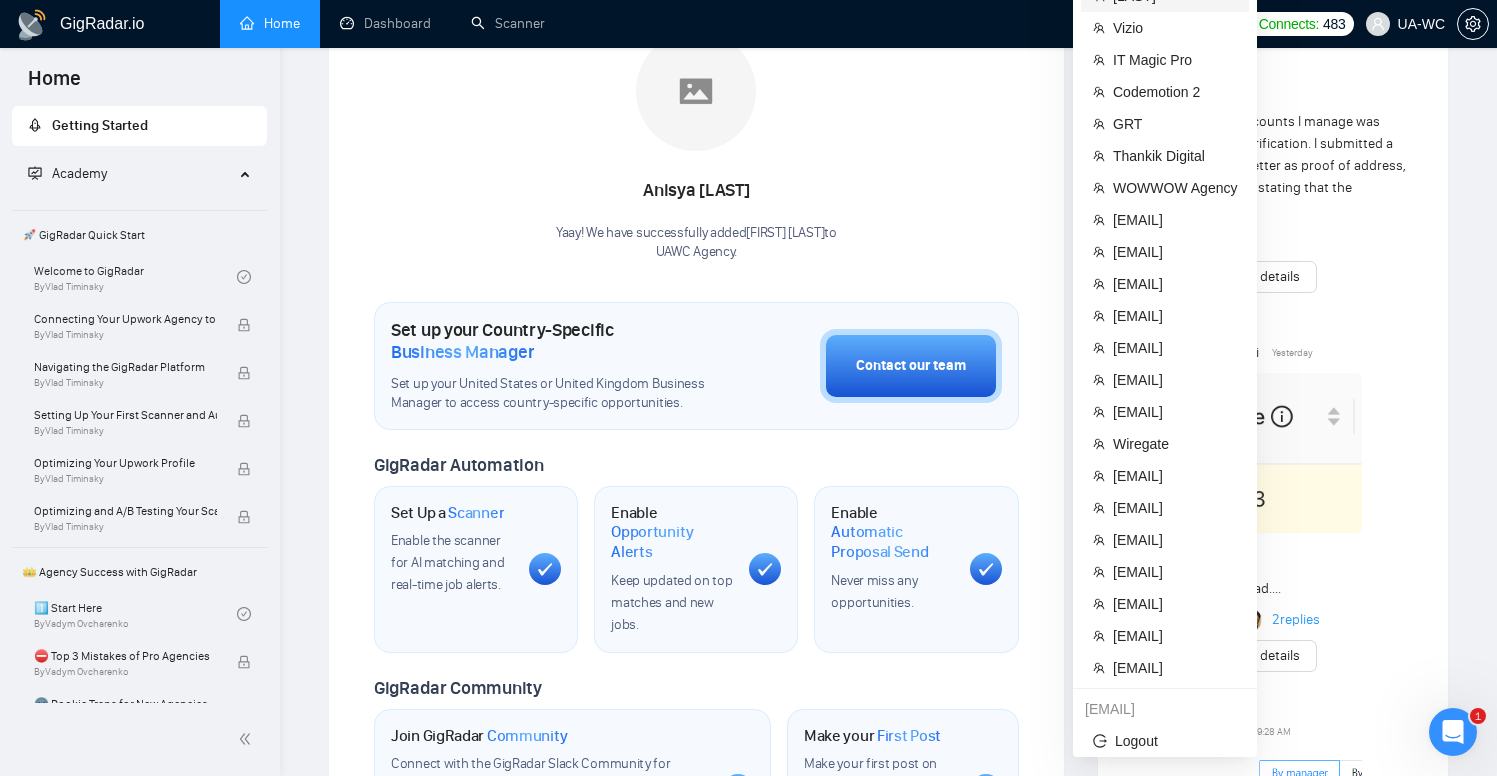 scroll, scrollTop: 871, scrollLeft: 0, axis: vertical 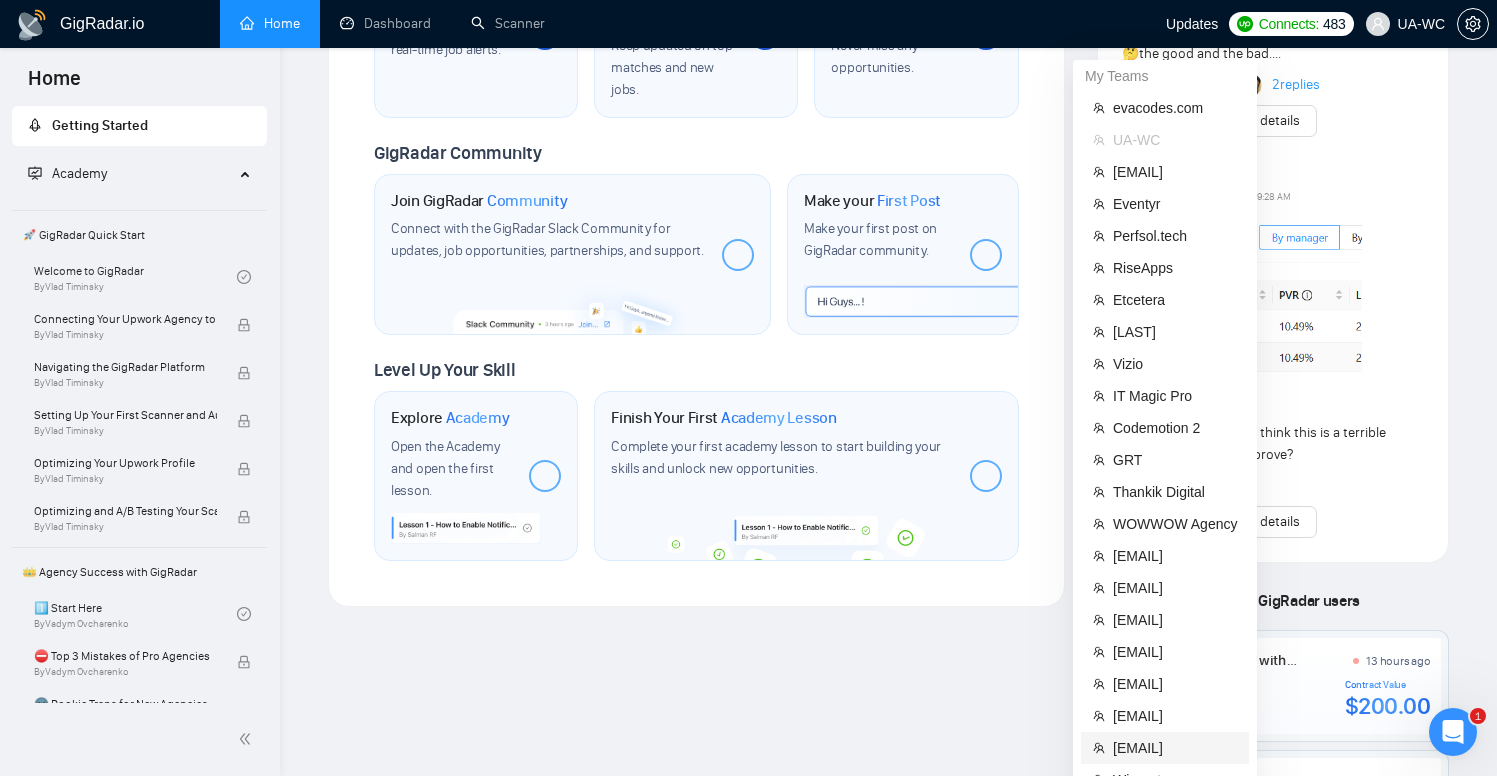 click on "[EMAIL]" at bounding box center (1175, 748) 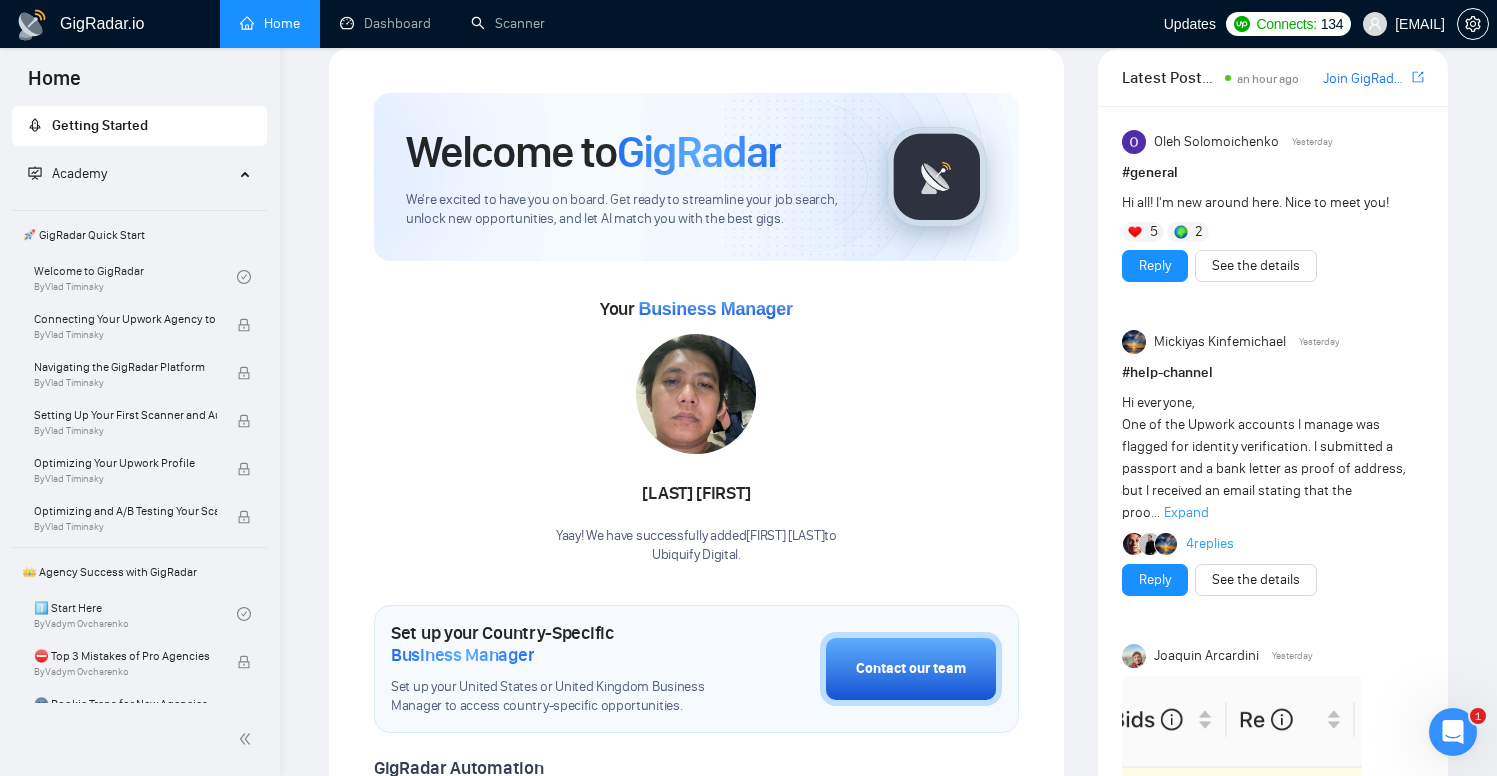 scroll, scrollTop: 0, scrollLeft: 0, axis: both 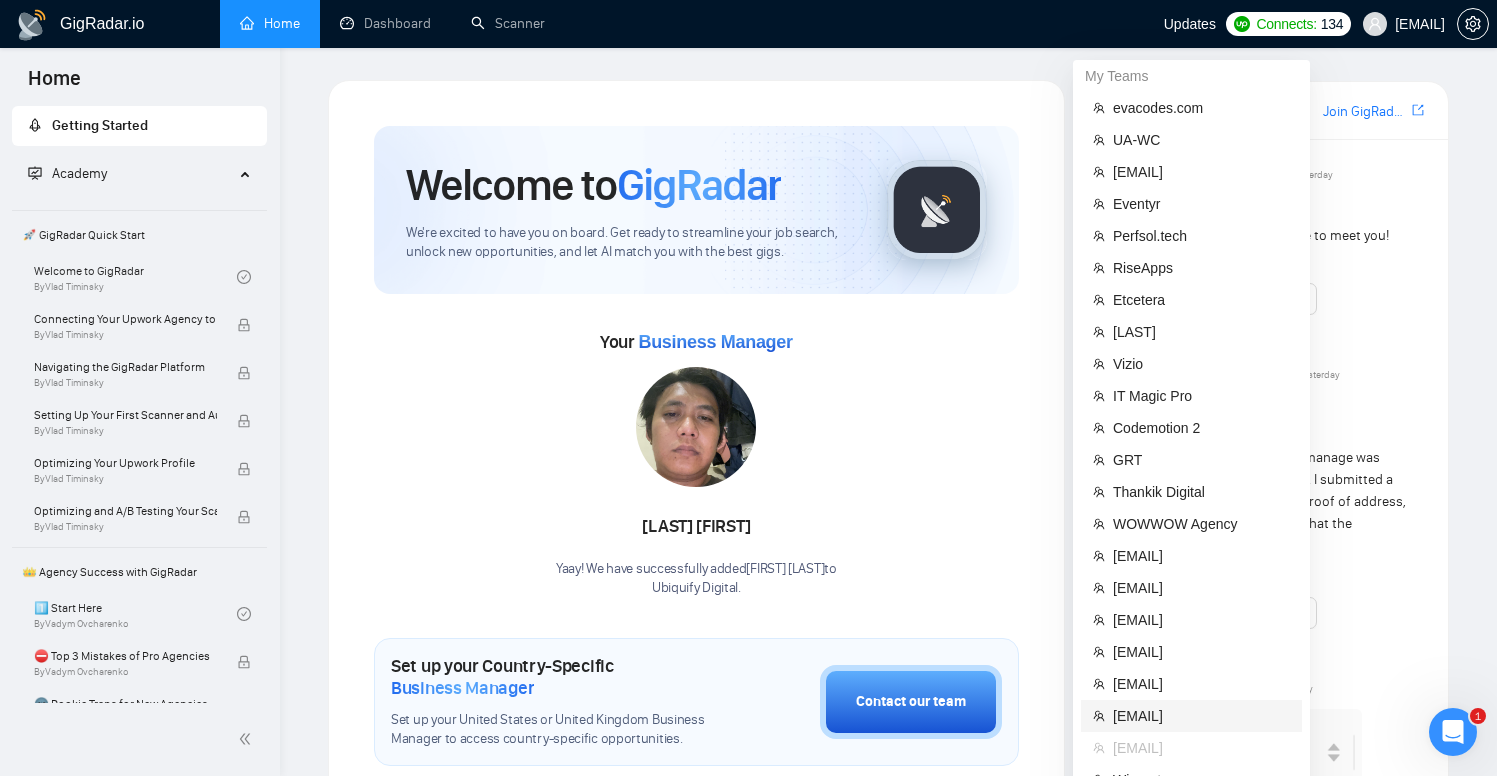 click on "[EMAIL]" at bounding box center [1201, 716] 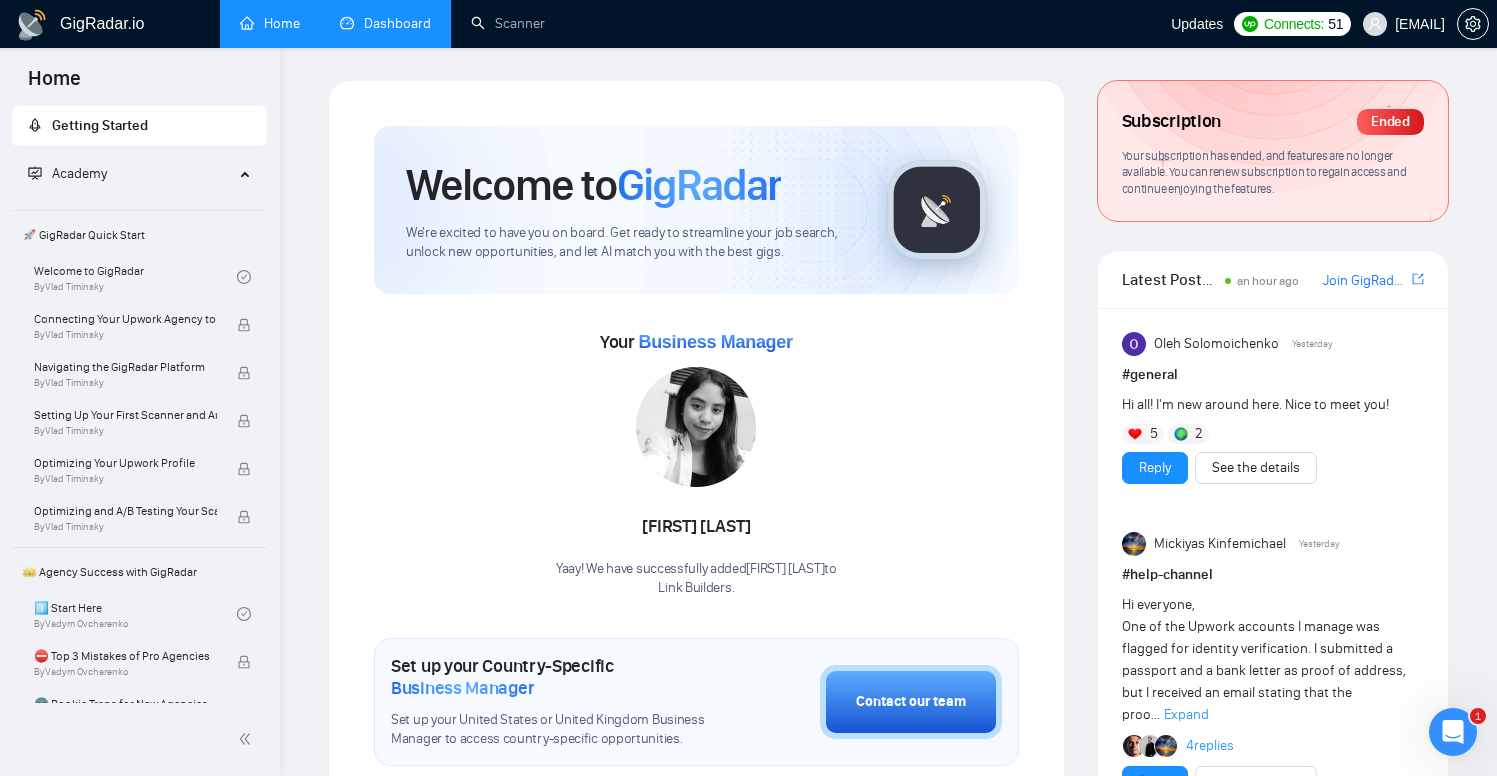 click on "Dashboard" at bounding box center (385, 23) 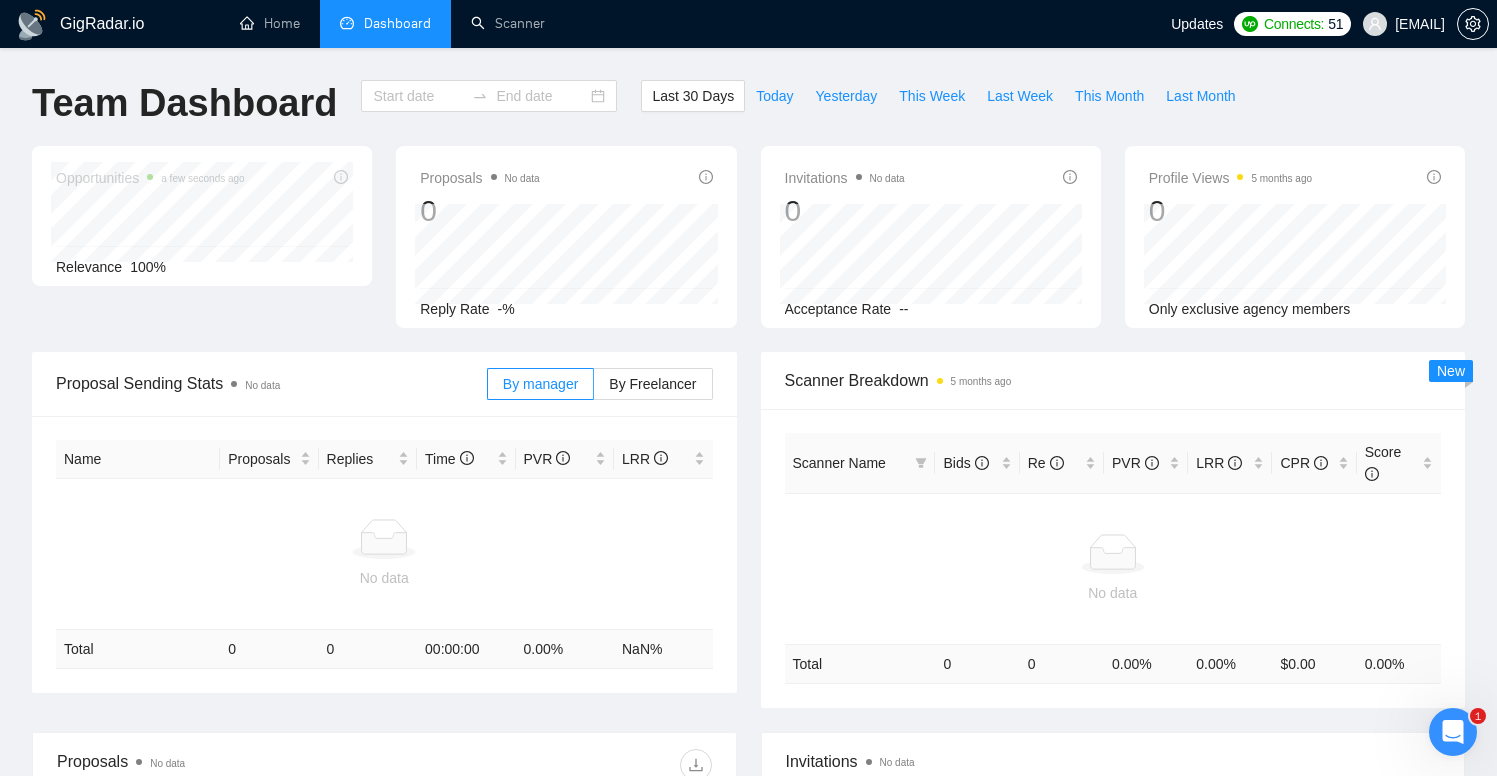 type on "2025-07-07" 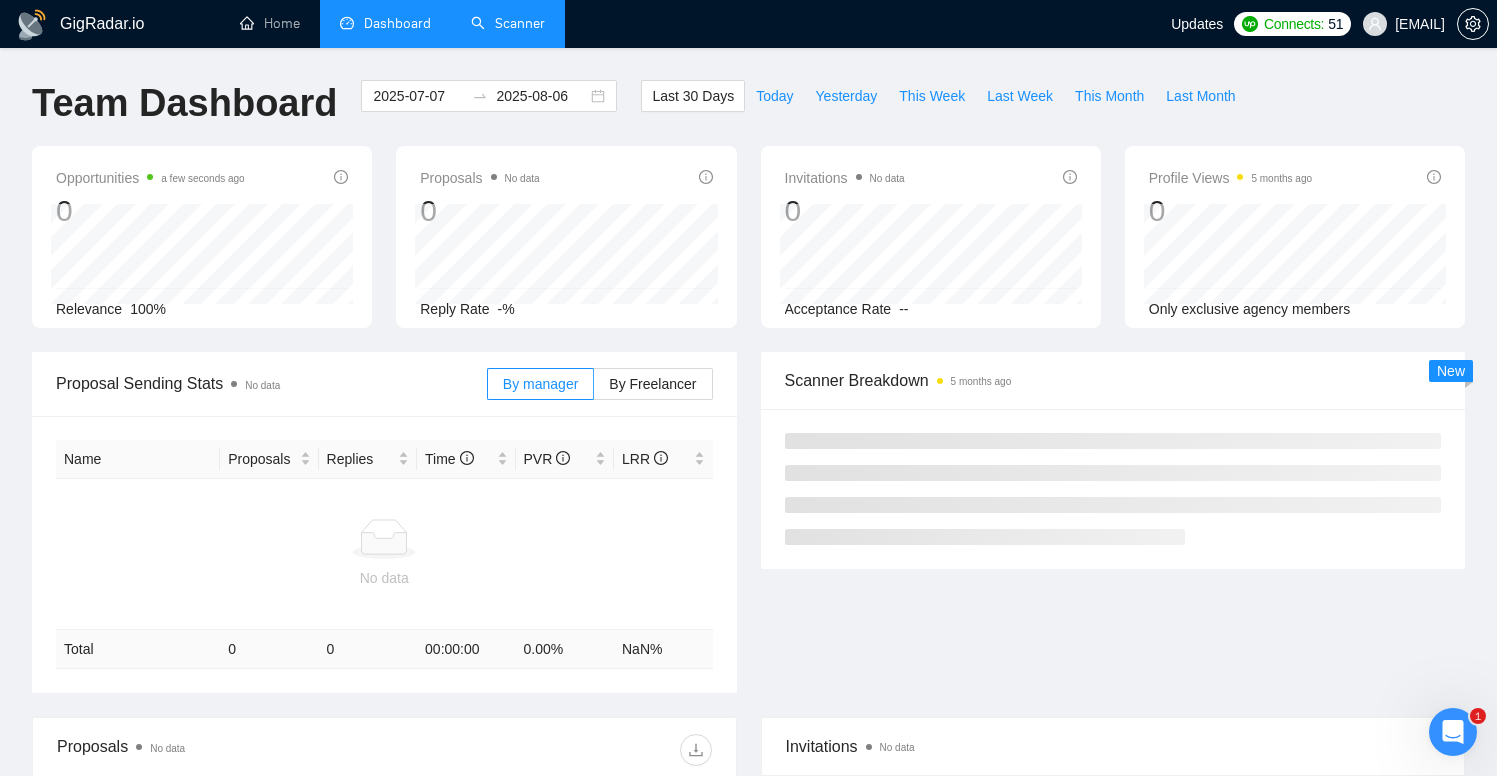 click on "Scanner" at bounding box center (508, 23) 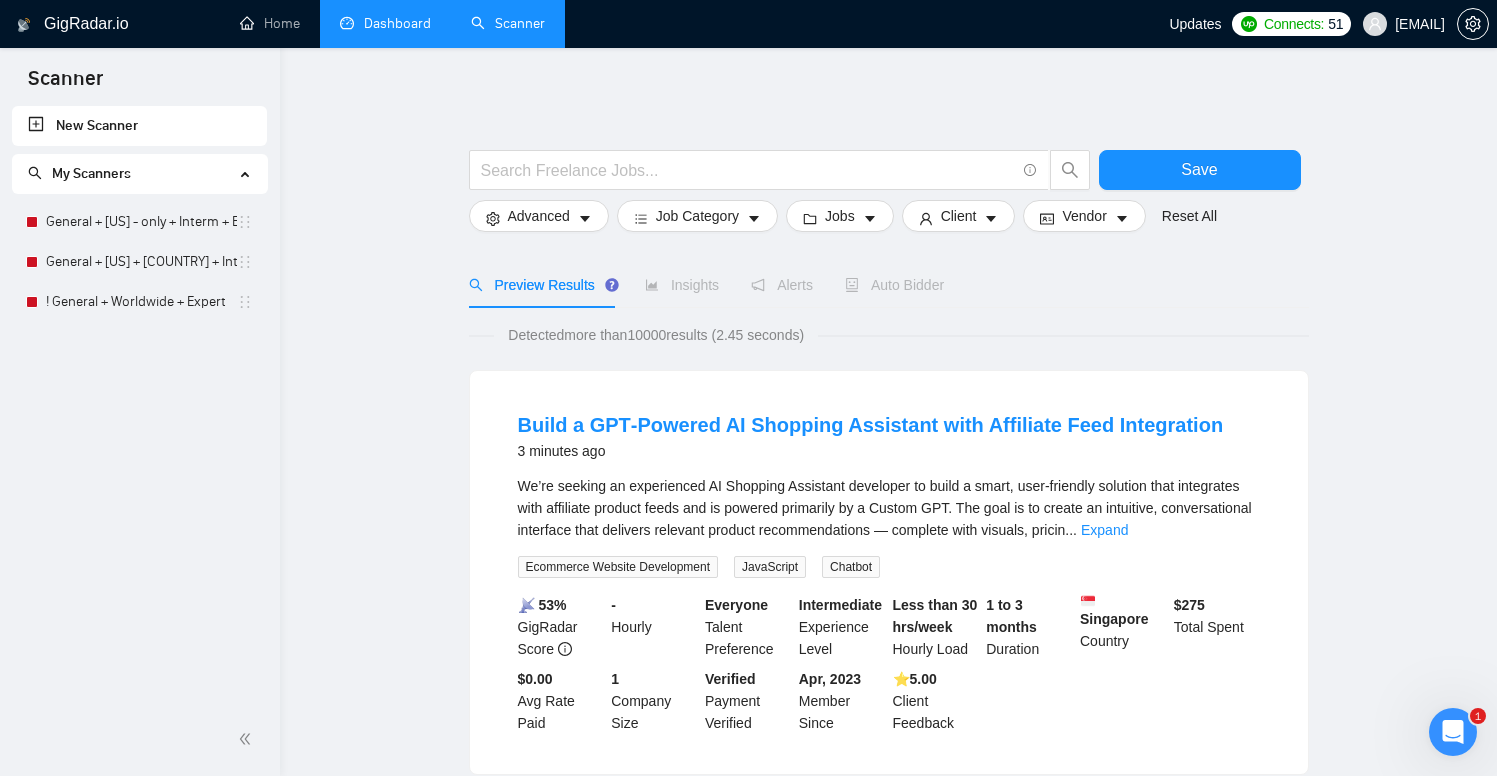 click on "Dashboard" at bounding box center (385, 23) 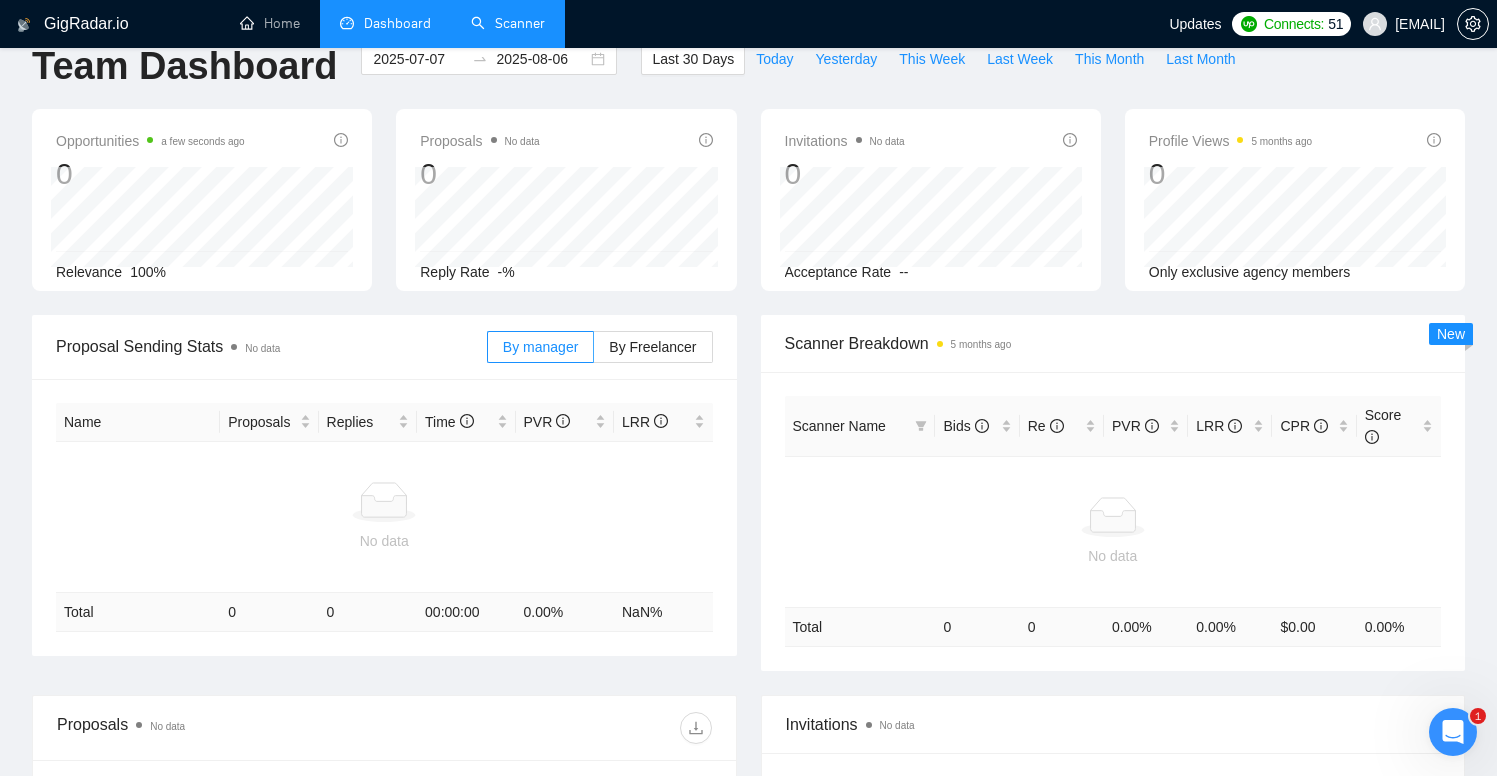 scroll, scrollTop: 0, scrollLeft: 0, axis: both 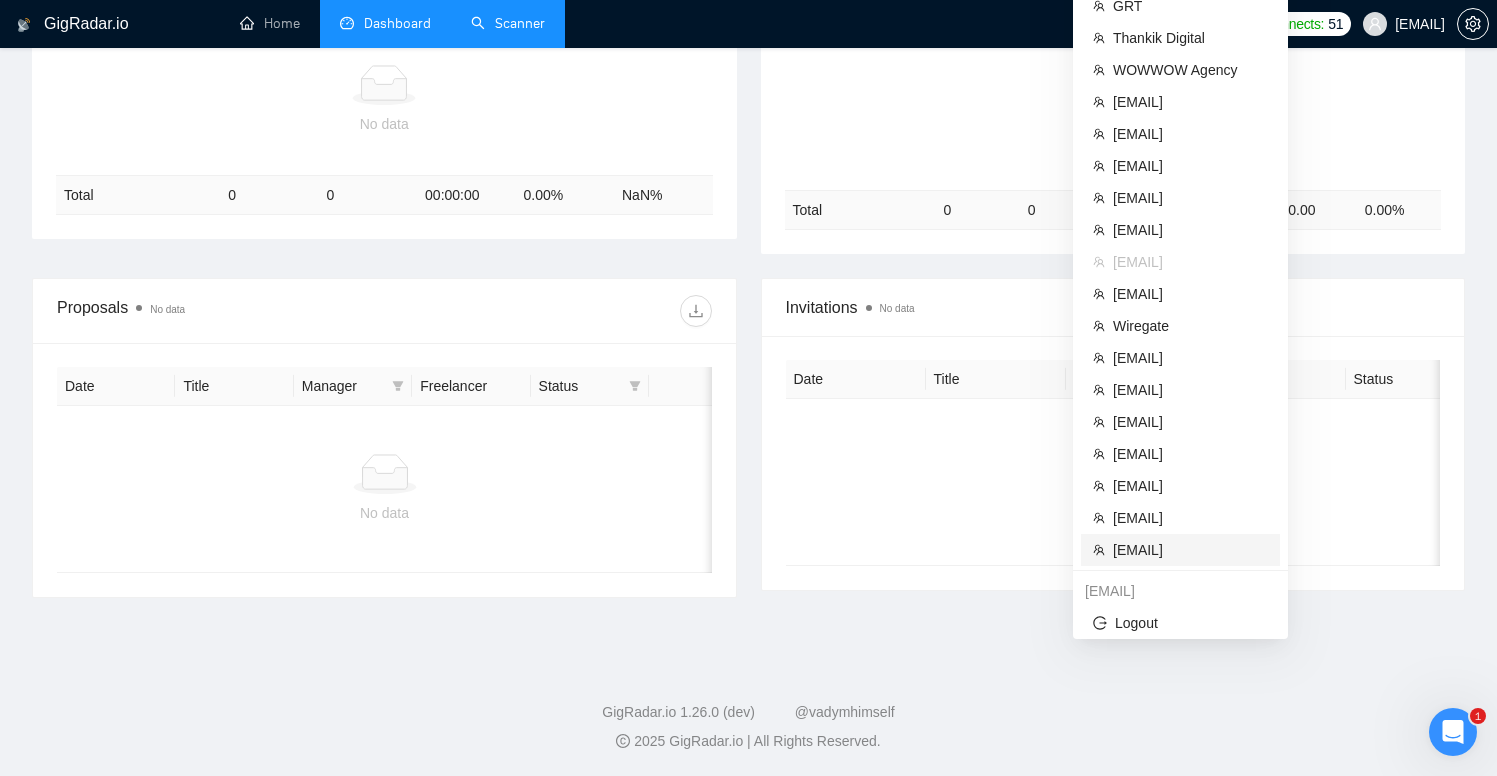 click on "[EMAIL]" at bounding box center [1190, 550] 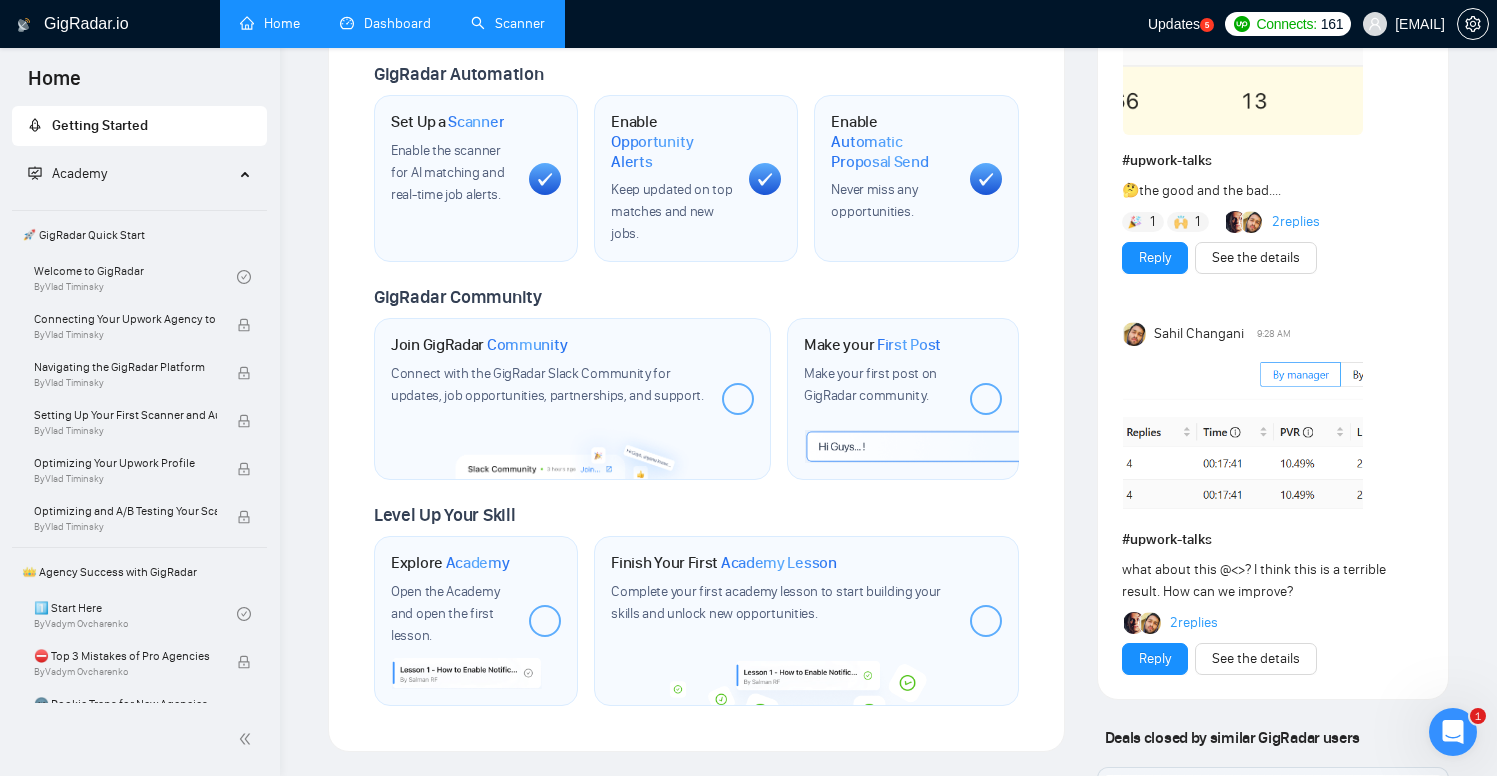 scroll, scrollTop: 0, scrollLeft: 0, axis: both 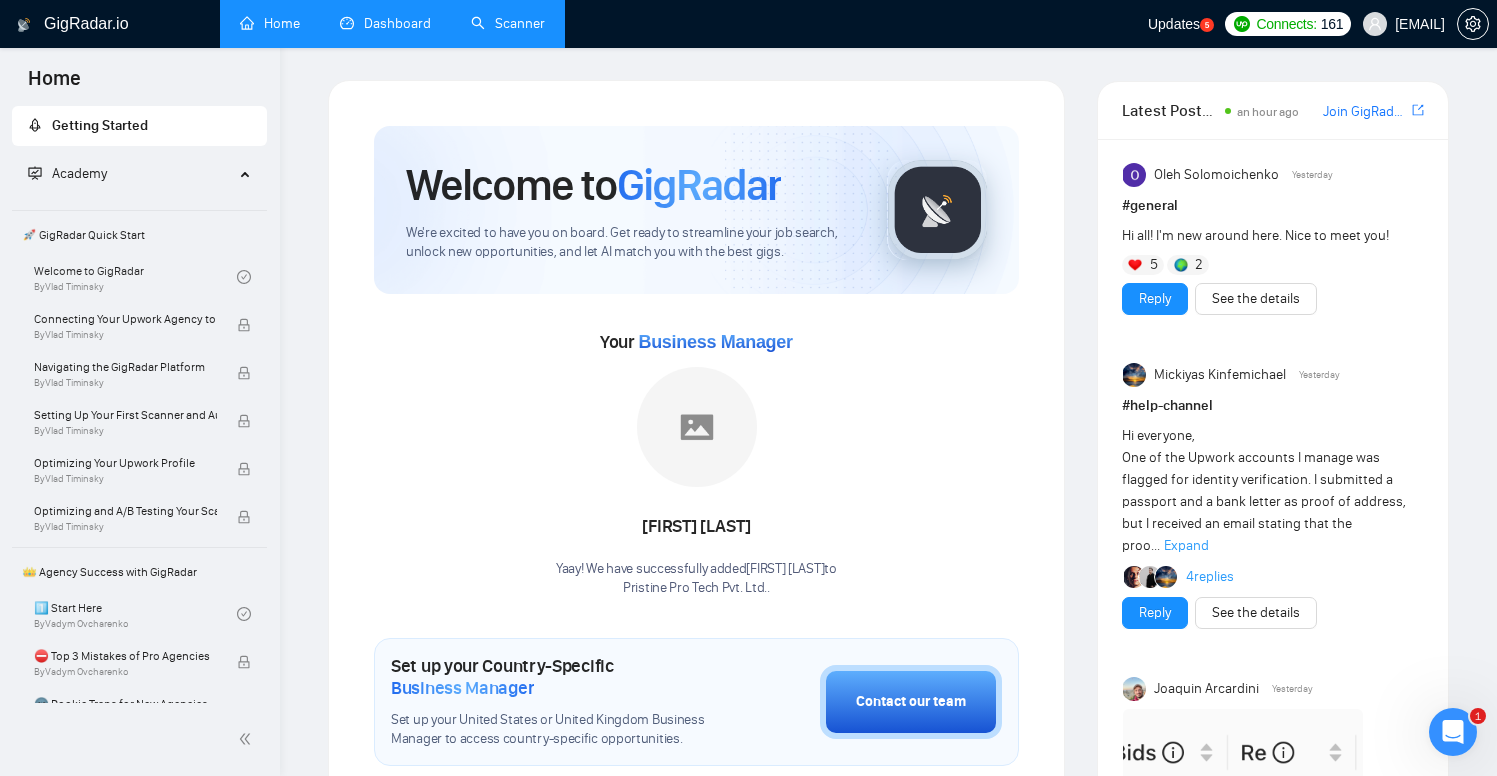 click on "Dashboard" at bounding box center (385, 23) 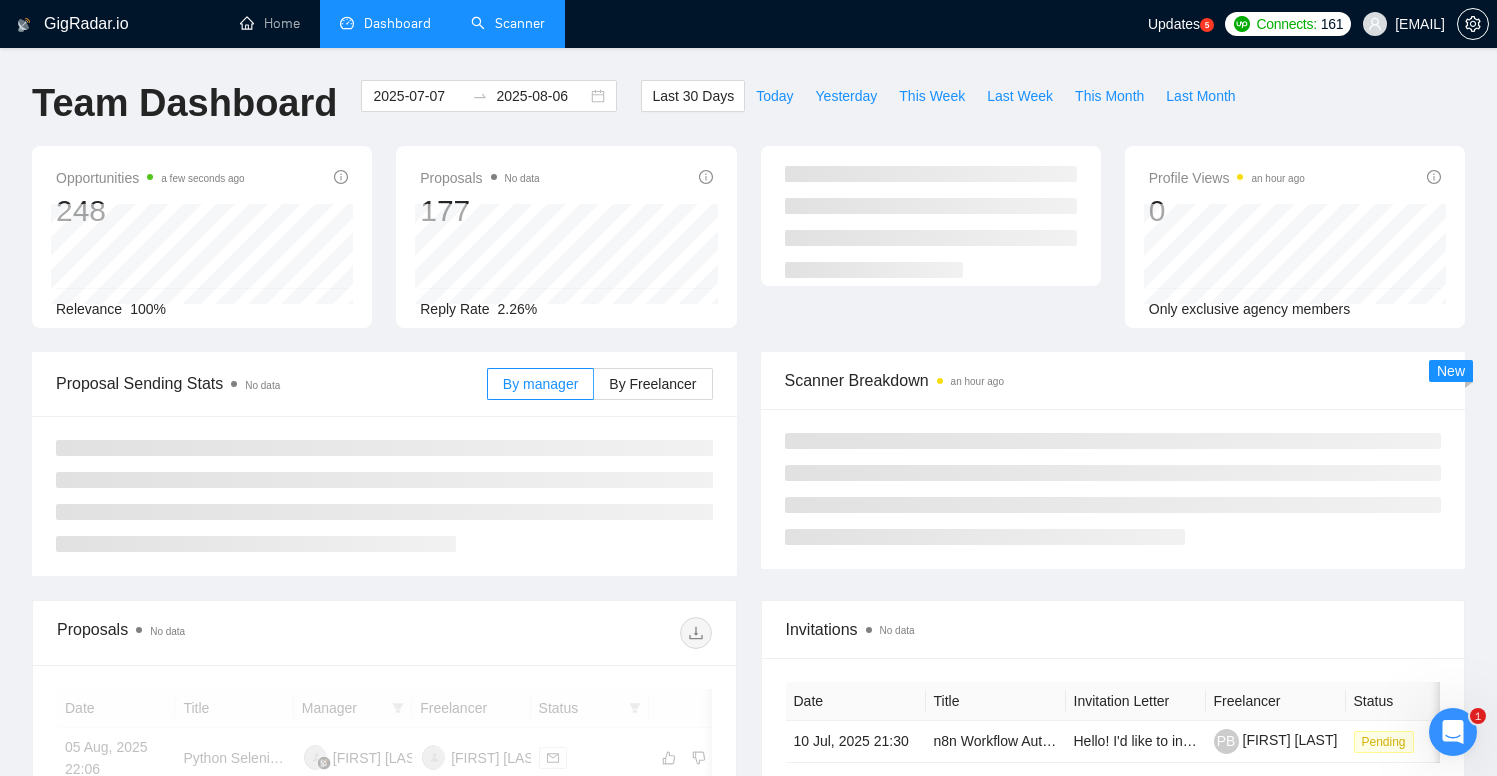 click on "Scanner" at bounding box center (508, 23) 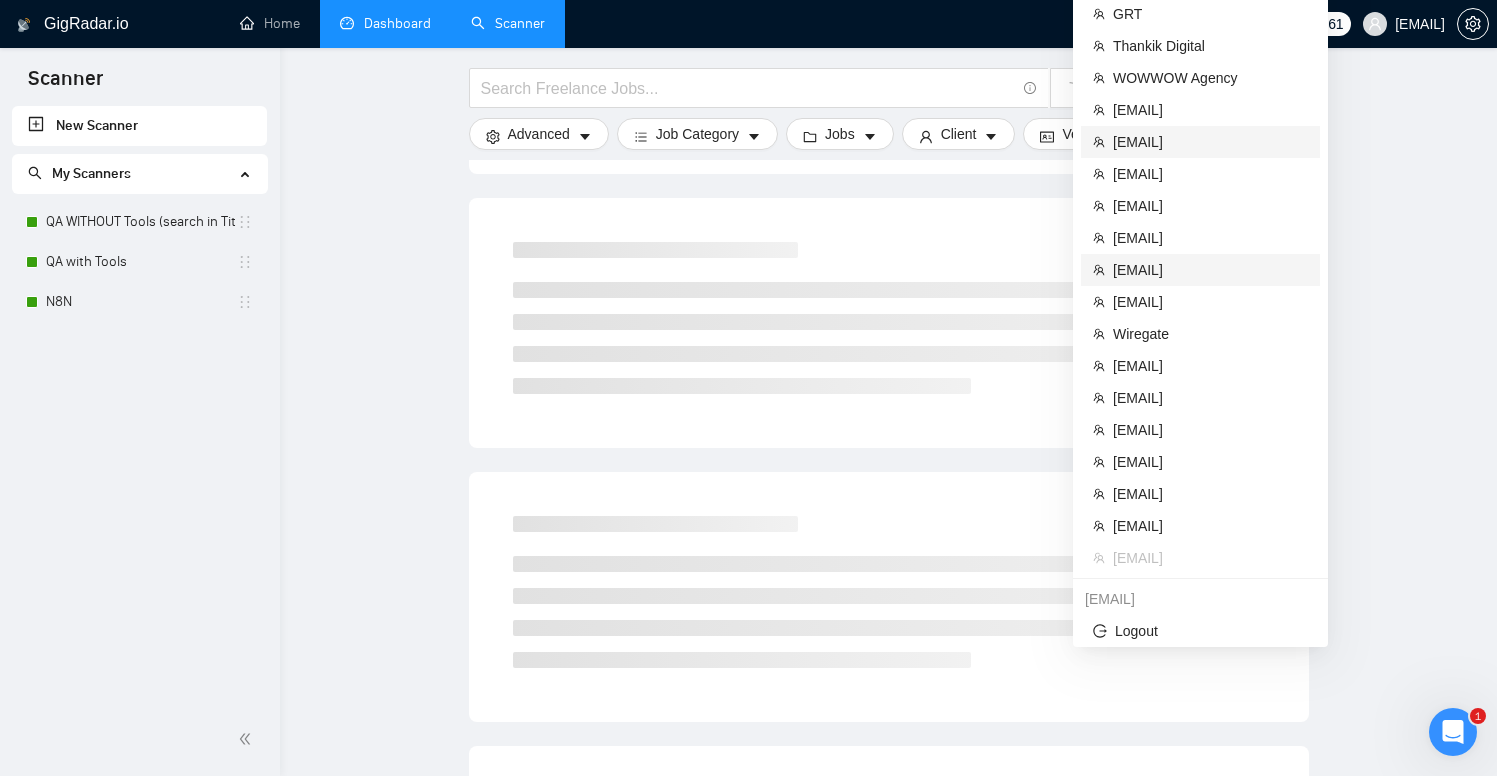 scroll, scrollTop: 448, scrollLeft: 0, axis: vertical 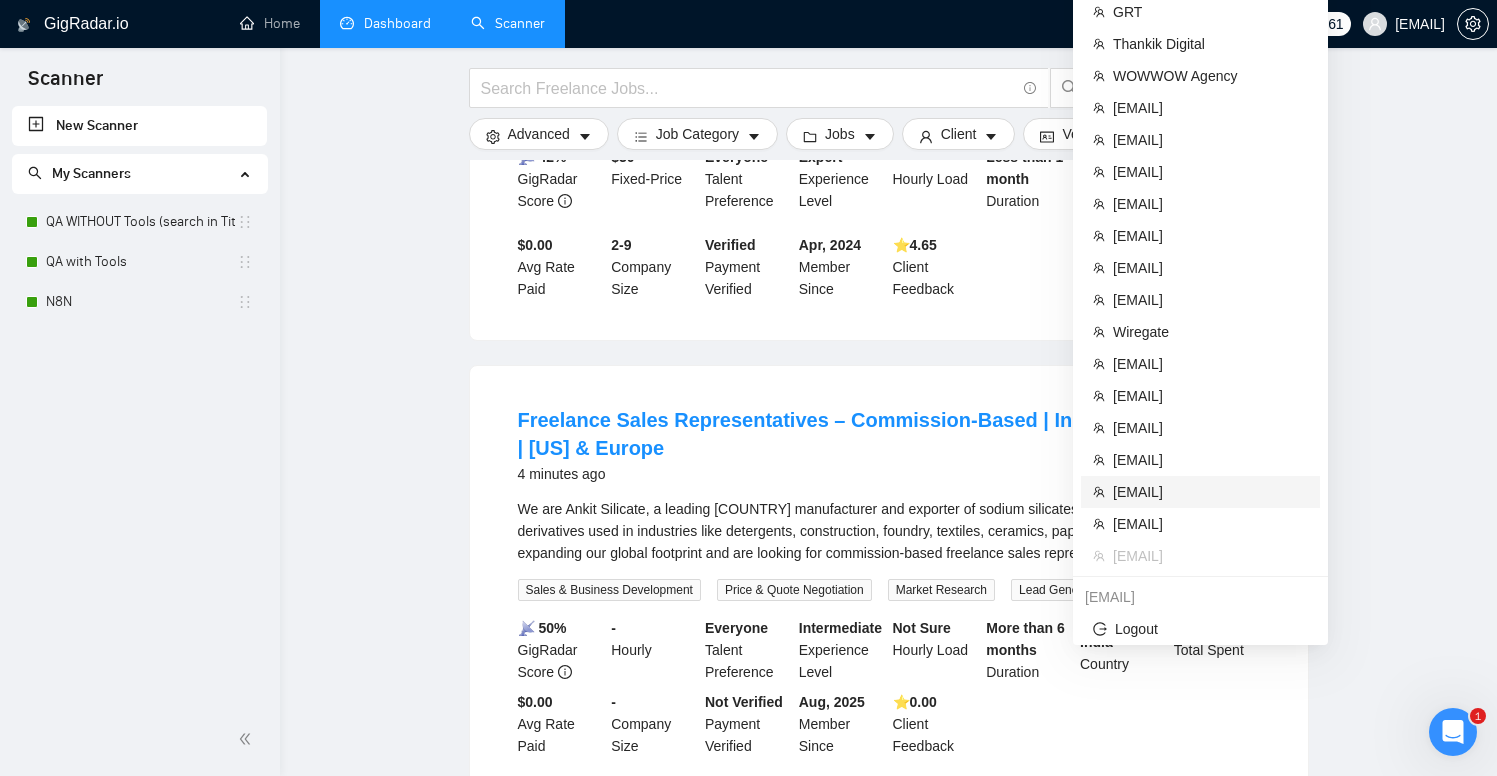 click on "[EMAIL]" at bounding box center (1210, 492) 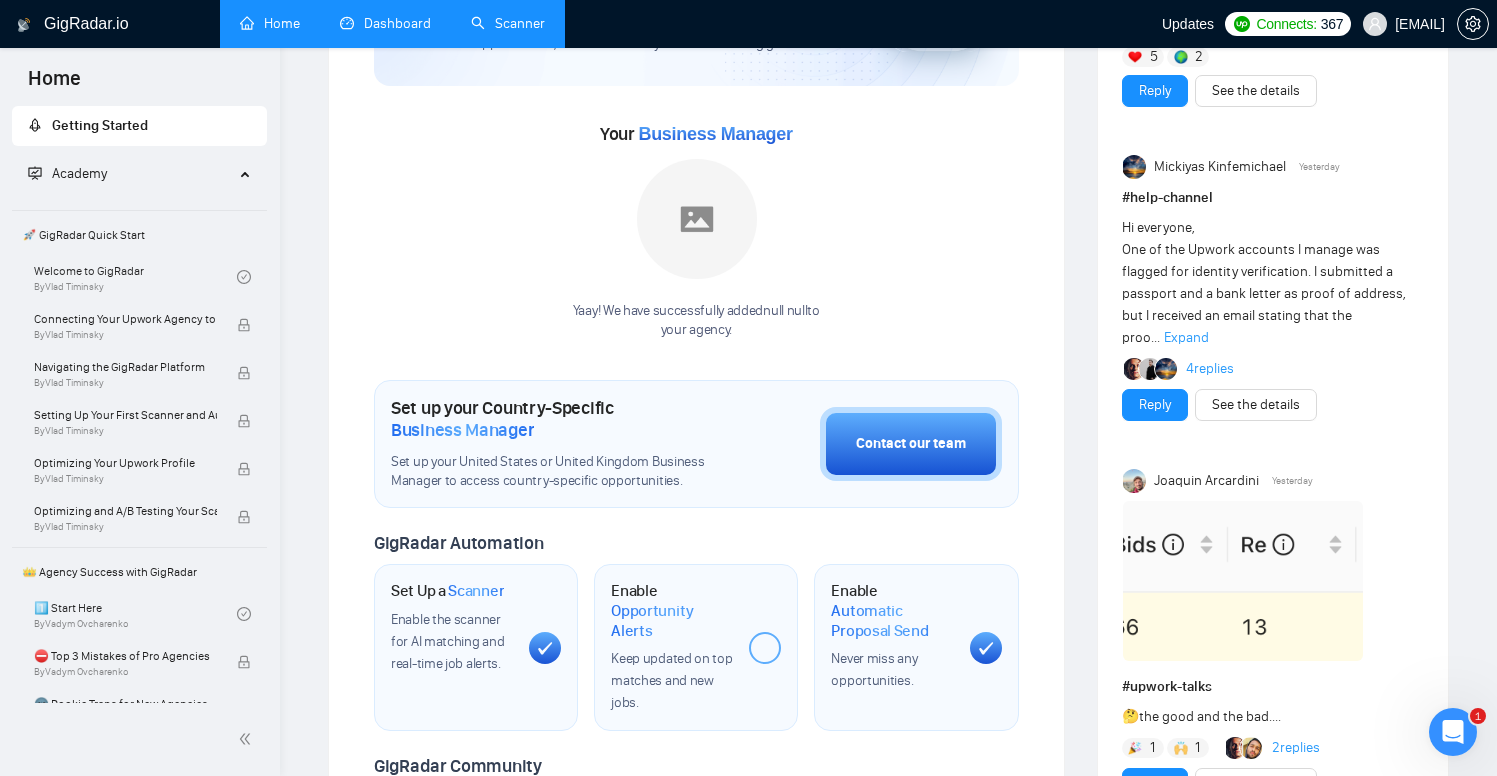 scroll, scrollTop: 0, scrollLeft: 0, axis: both 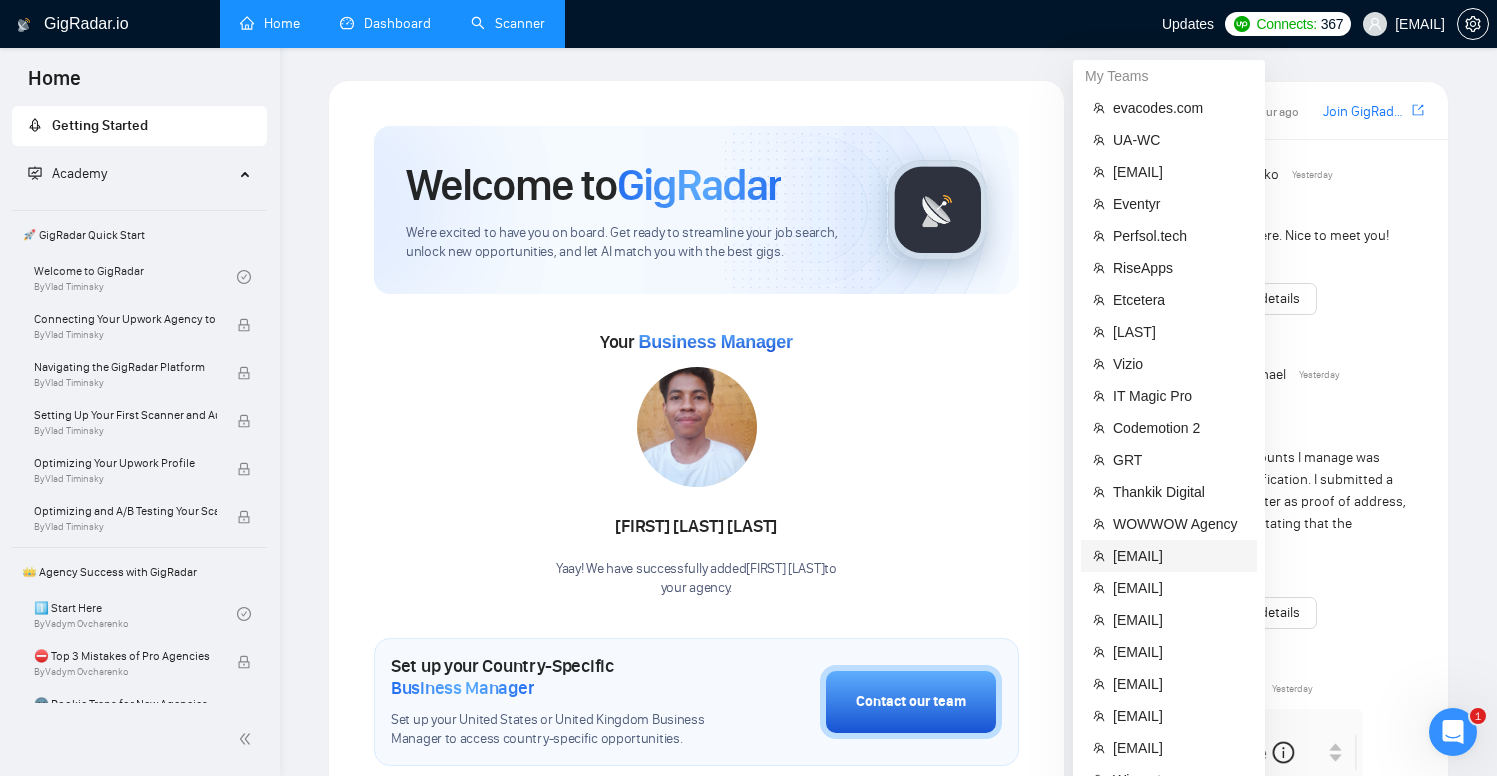 click on "[EMAIL]" at bounding box center (1179, 556) 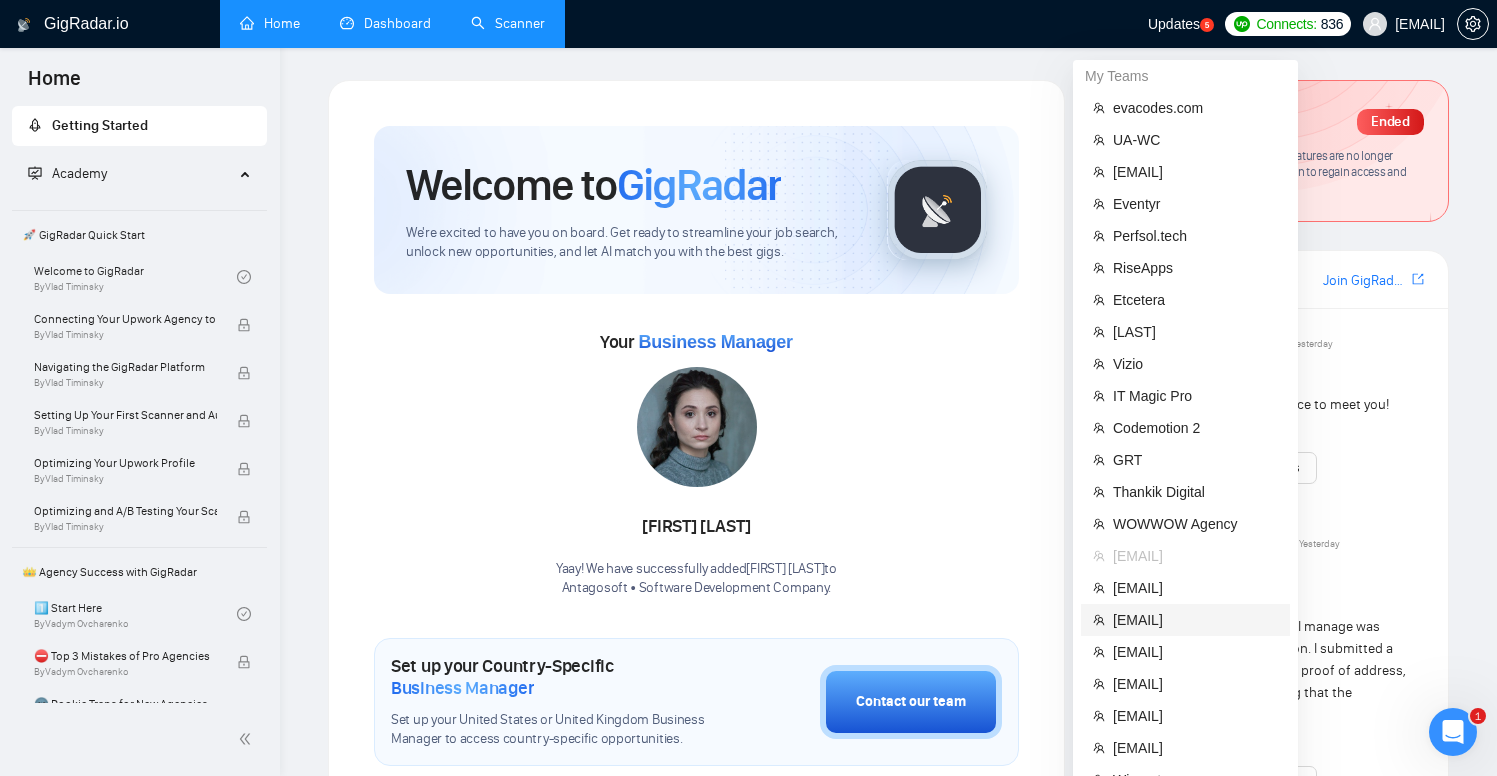 click on "[EMAIL]" at bounding box center (1195, 620) 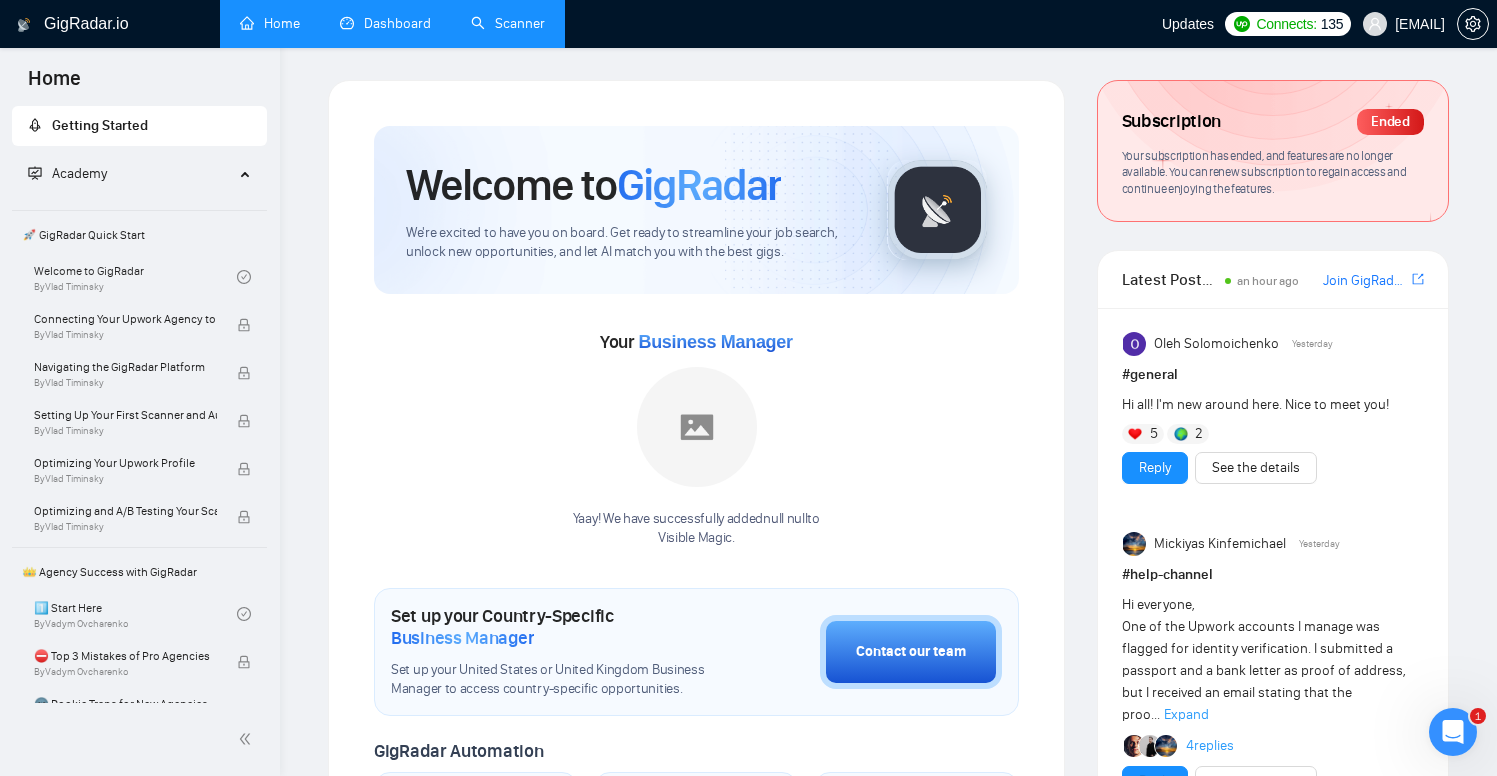 click on "Dashboard" at bounding box center [385, 23] 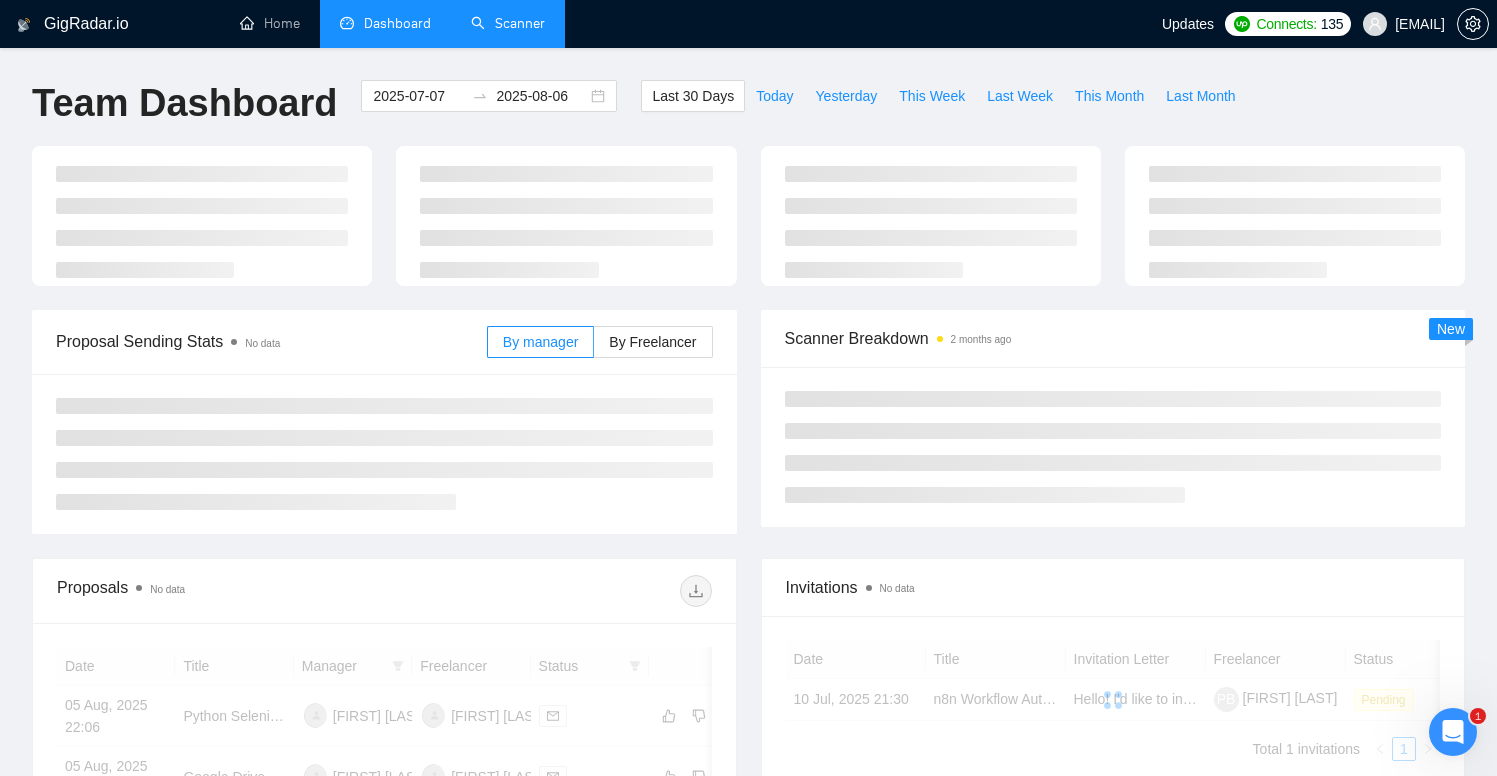 click on "Scanner" at bounding box center [508, 23] 